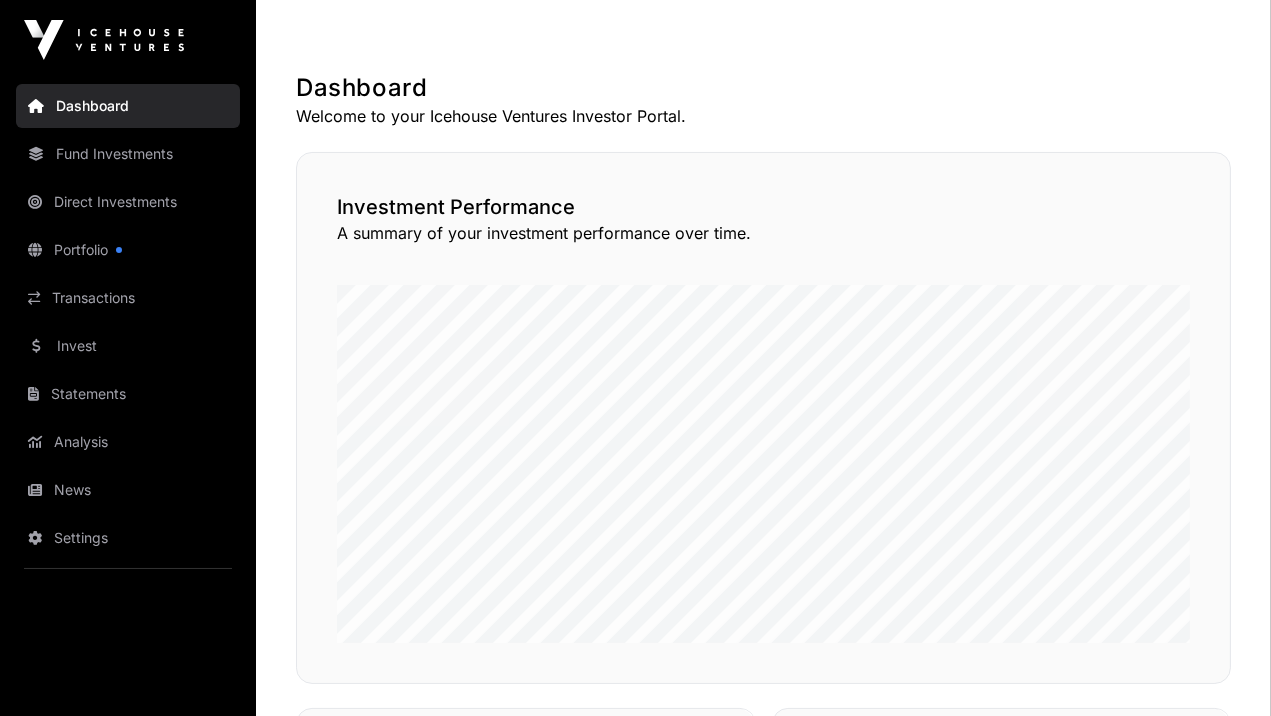 scroll, scrollTop: 335, scrollLeft: 0, axis: vertical 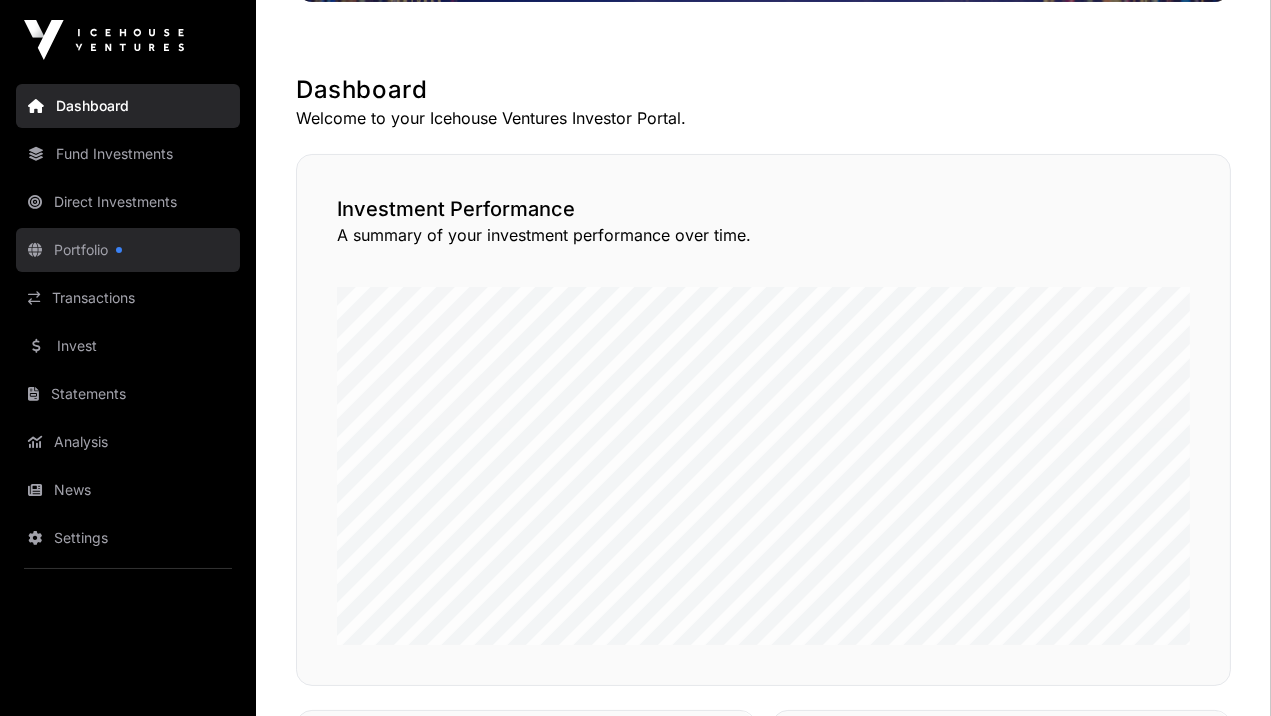 click on "Portfolio" 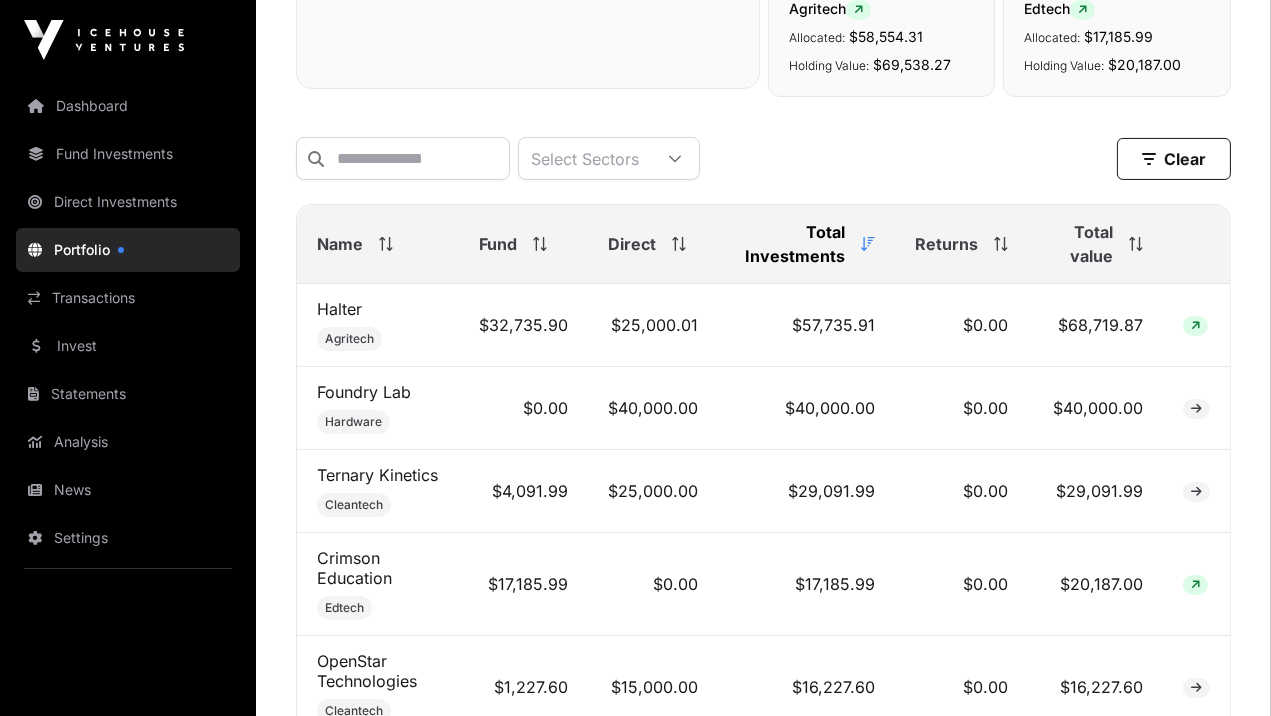 scroll, scrollTop: 721, scrollLeft: 0, axis: vertical 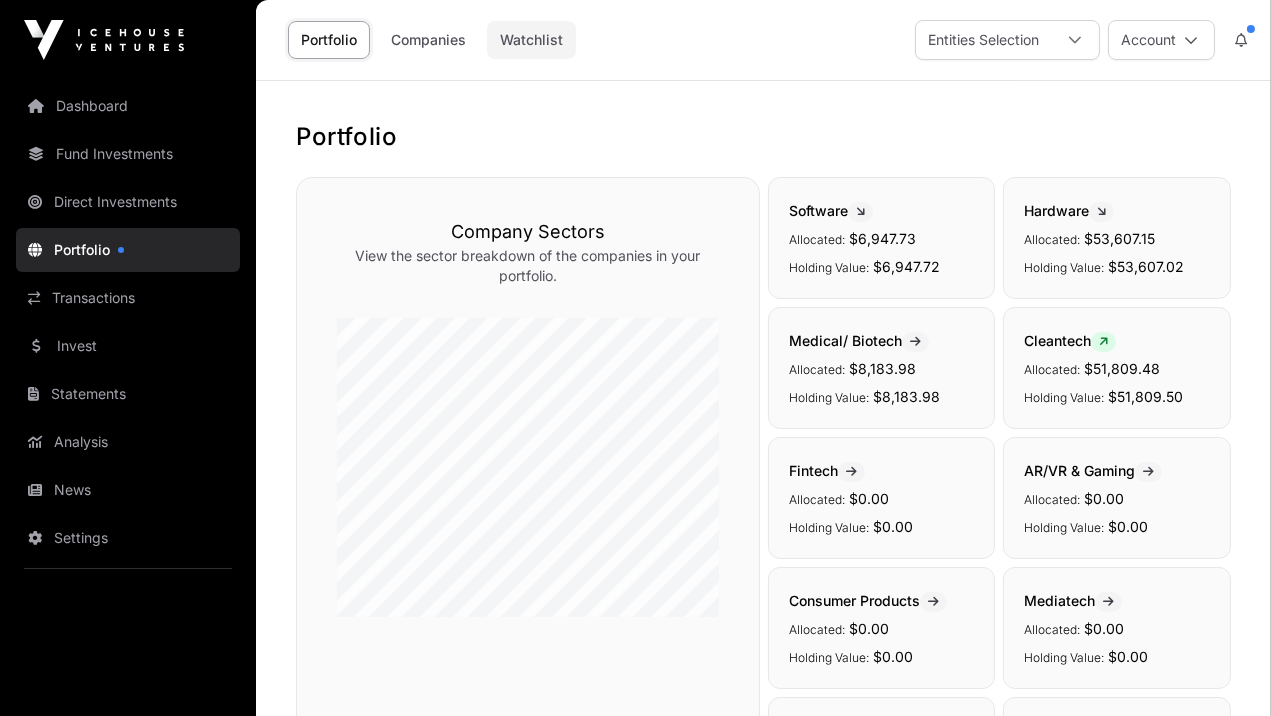 click on "Watchlist" 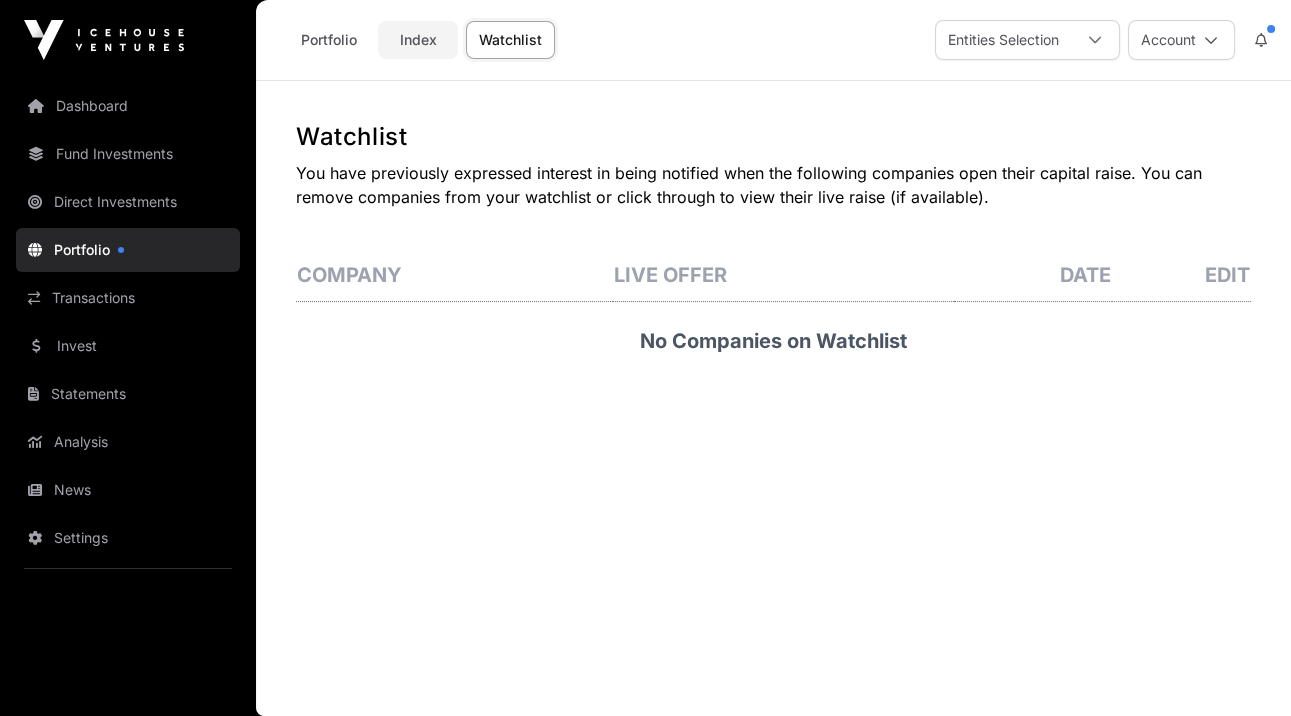 click on "Index" 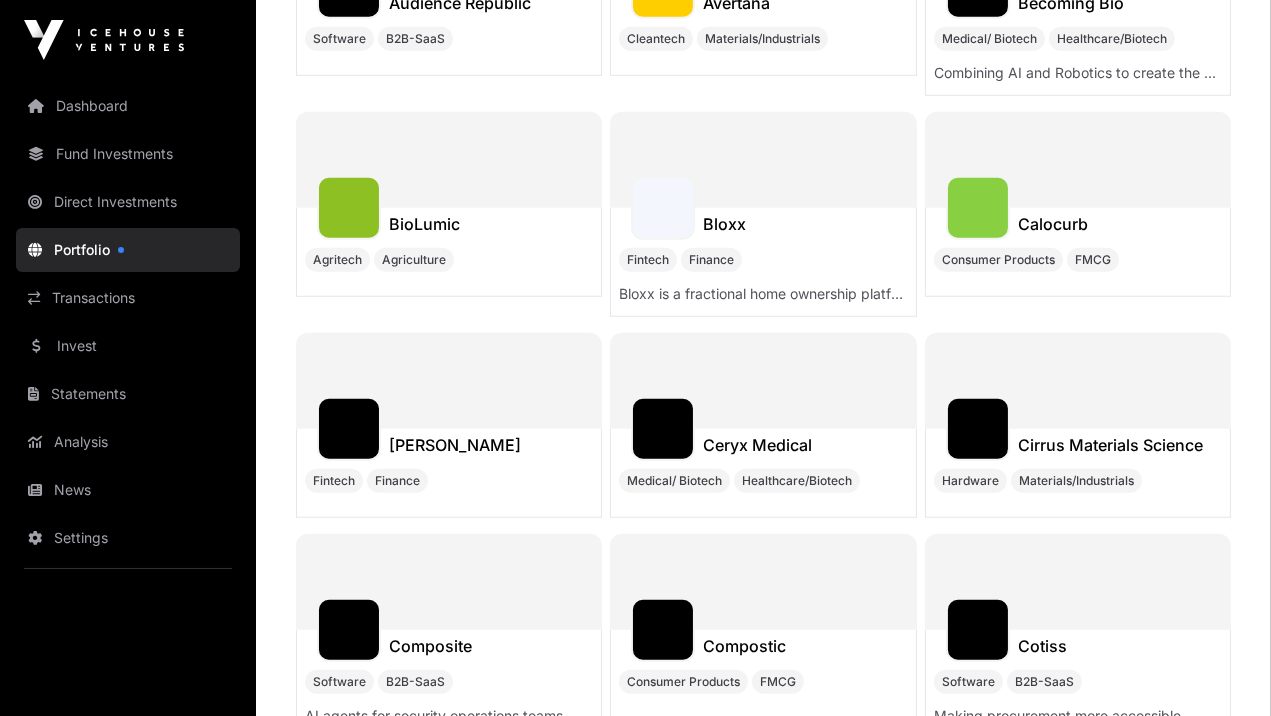 scroll, scrollTop: 2623, scrollLeft: 0, axis: vertical 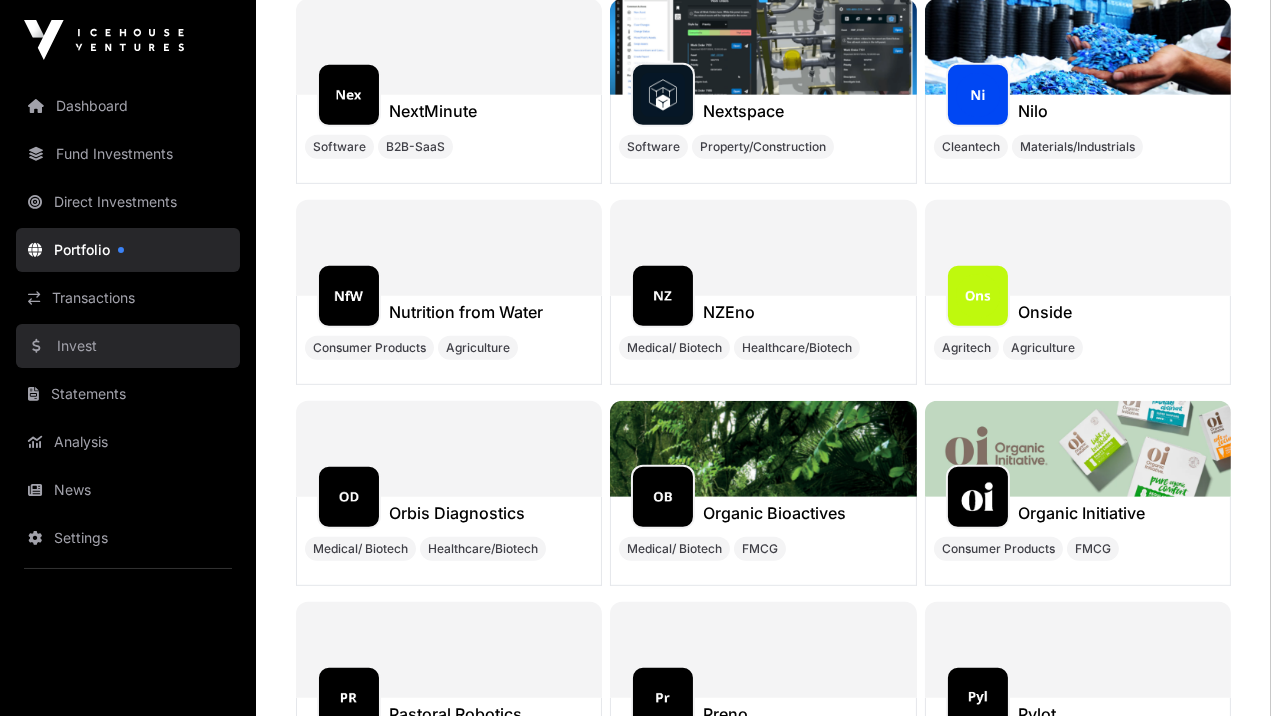 click on "Invest" 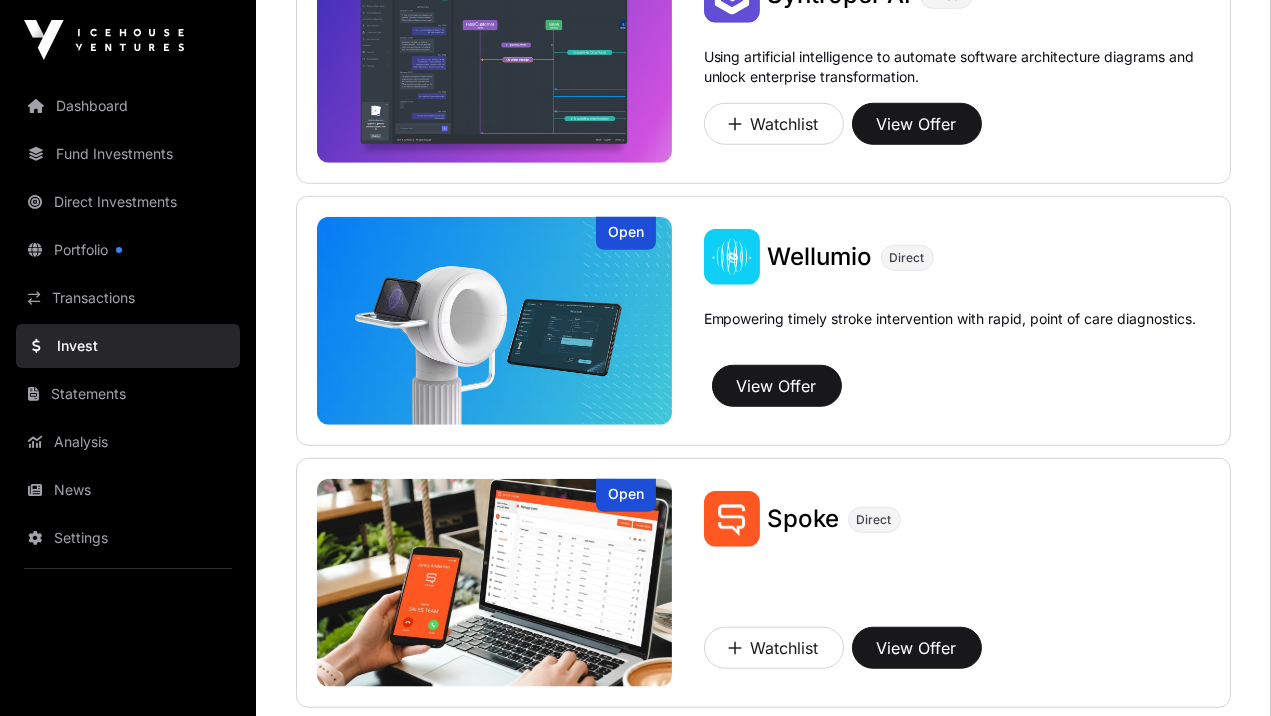 scroll, scrollTop: 2417, scrollLeft: 0, axis: vertical 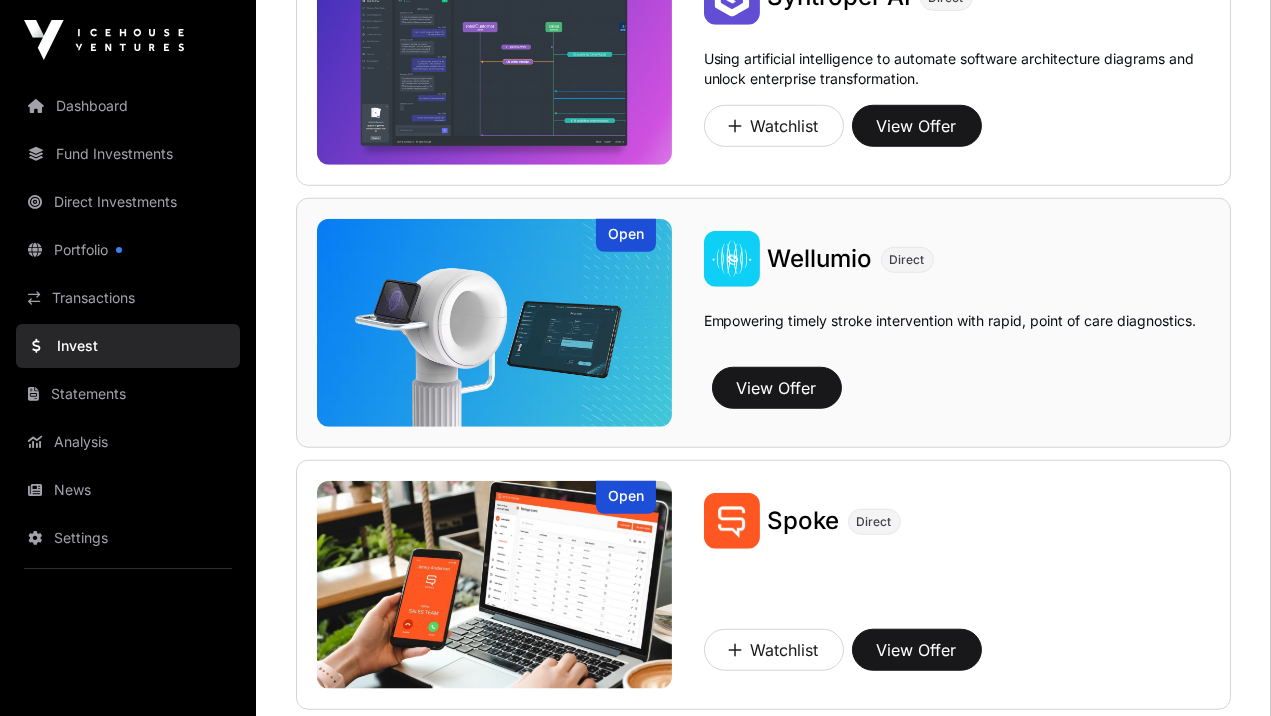 click on "Empowering timely stroke intervention with rapid, point of care diagnostics." 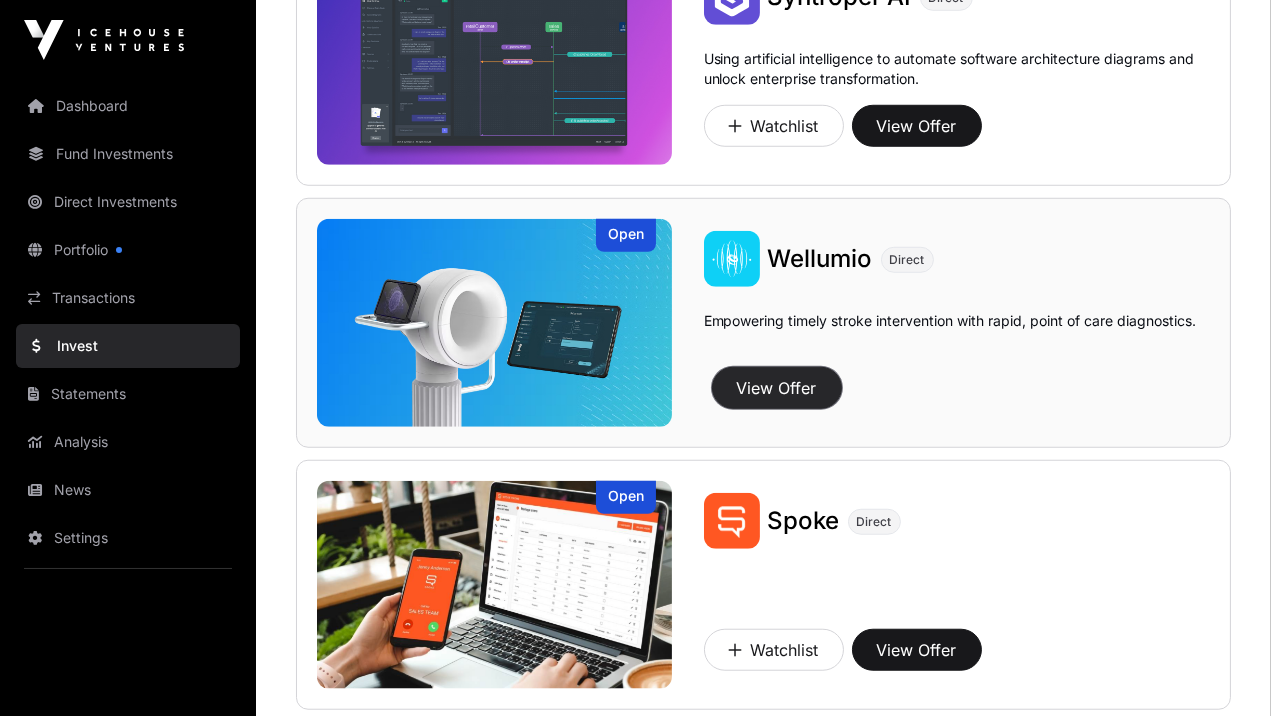 click on "View Offer" 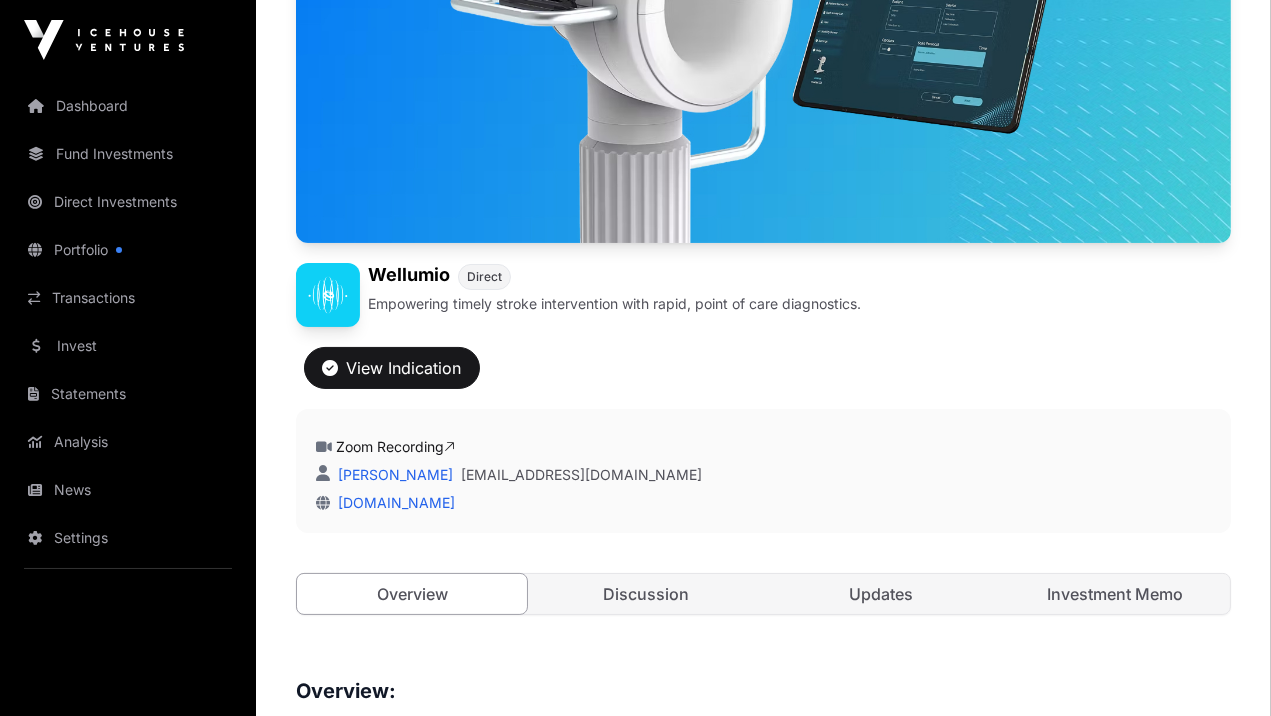 scroll, scrollTop: 399, scrollLeft: 0, axis: vertical 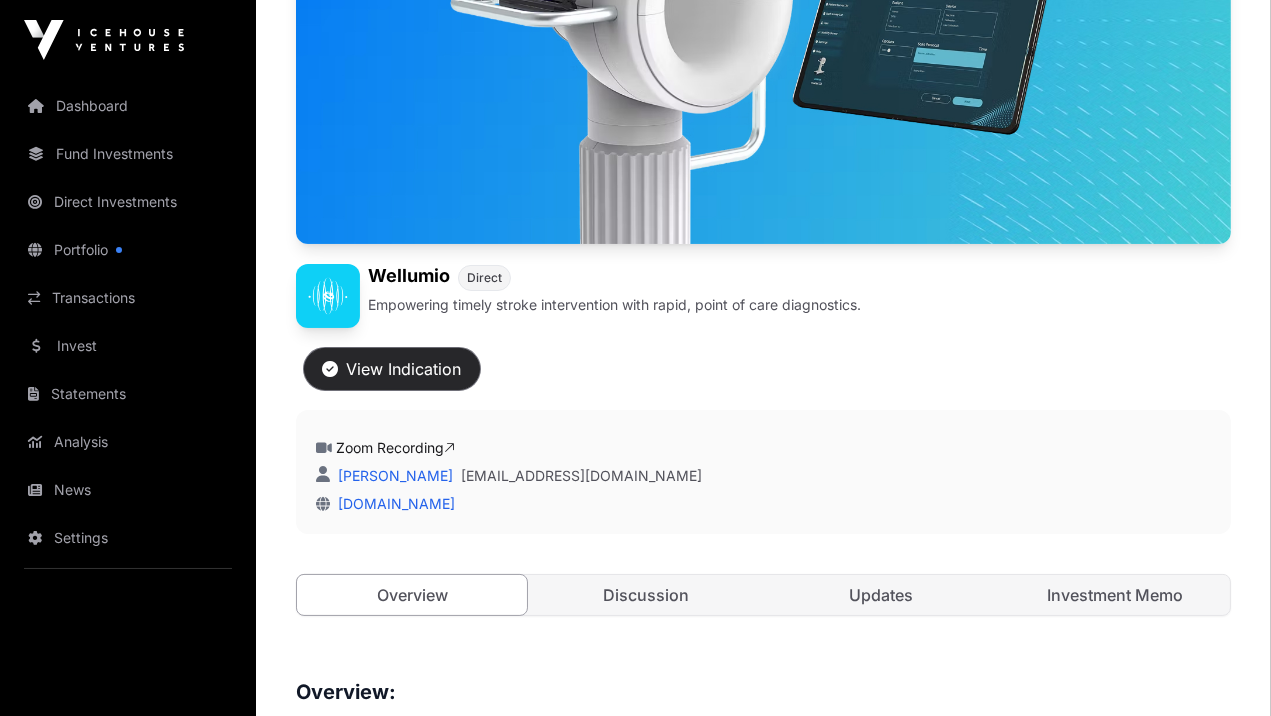 click on "View Indication" 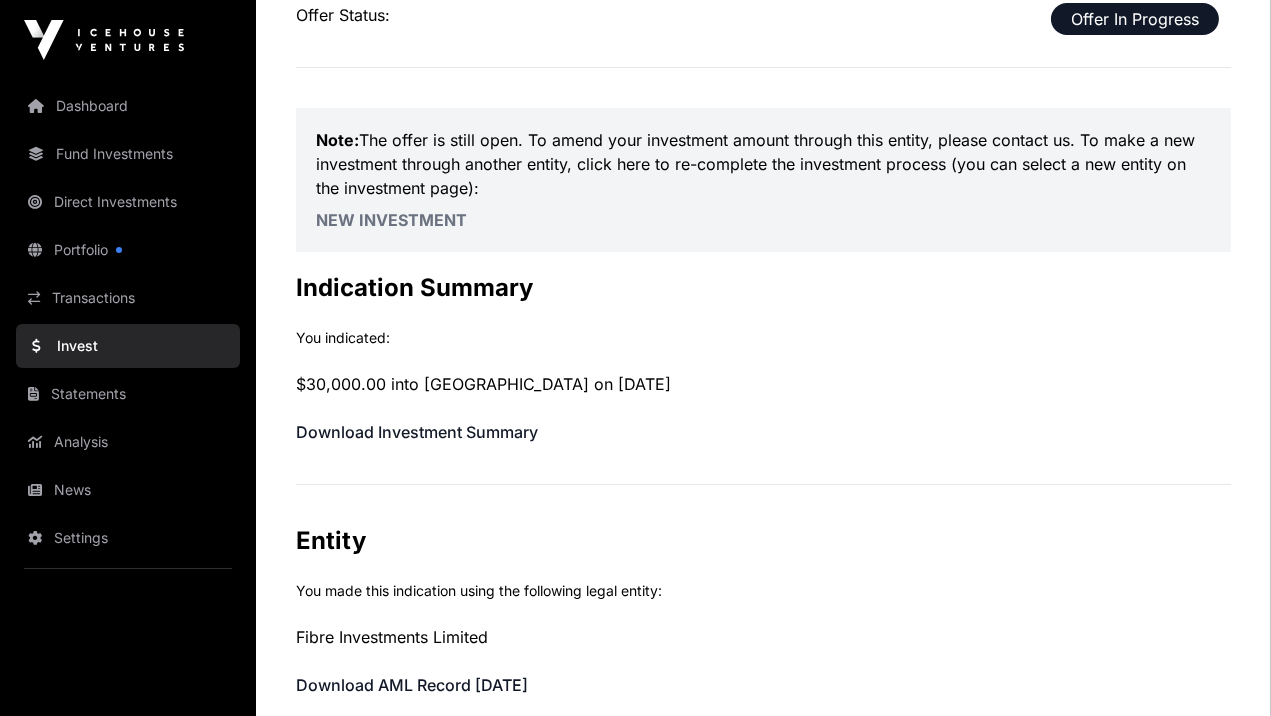 scroll, scrollTop: 0, scrollLeft: 0, axis: both 